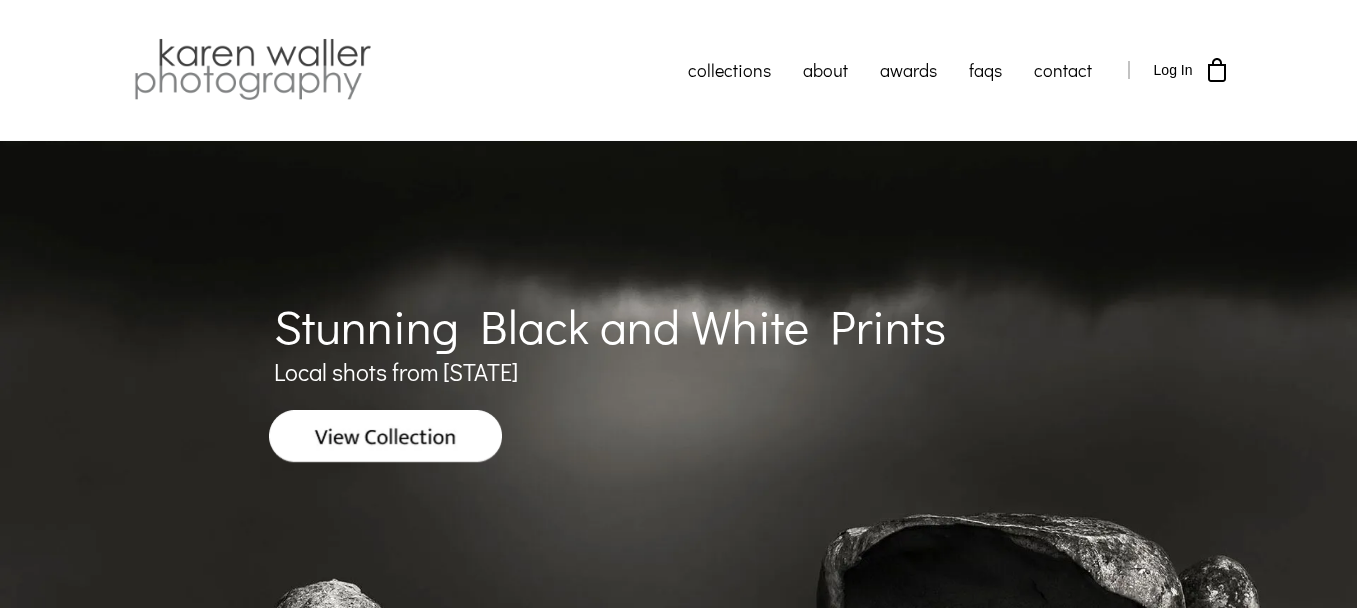 scroll, scrollTop: 0, scrollLeft: 0, axis: both 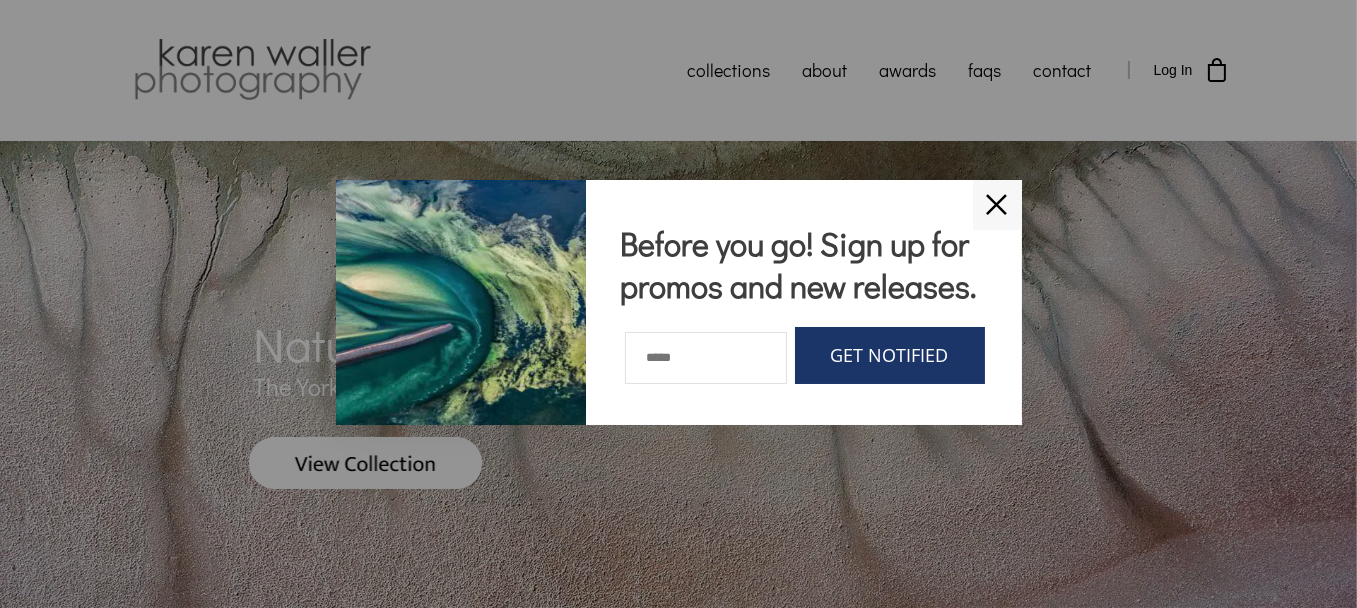 click on "✕" at bounding box center (997, 205) 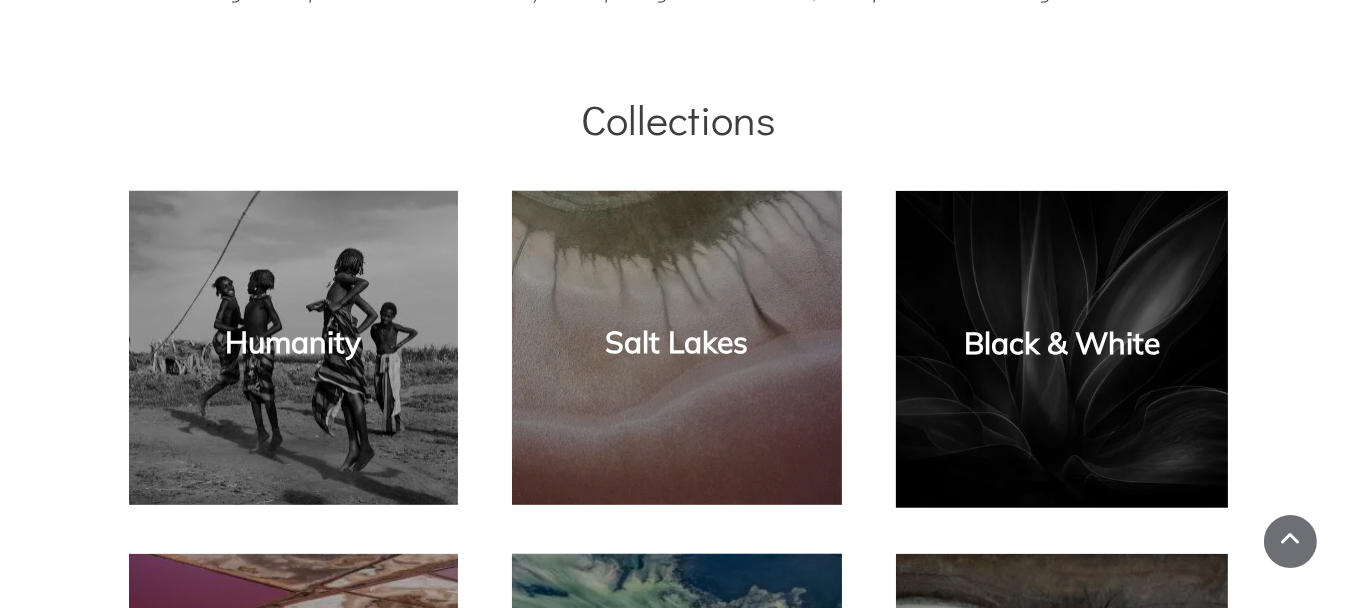 scroll, scrollTop: 1100, scrollLeft: 0, axis: vertical 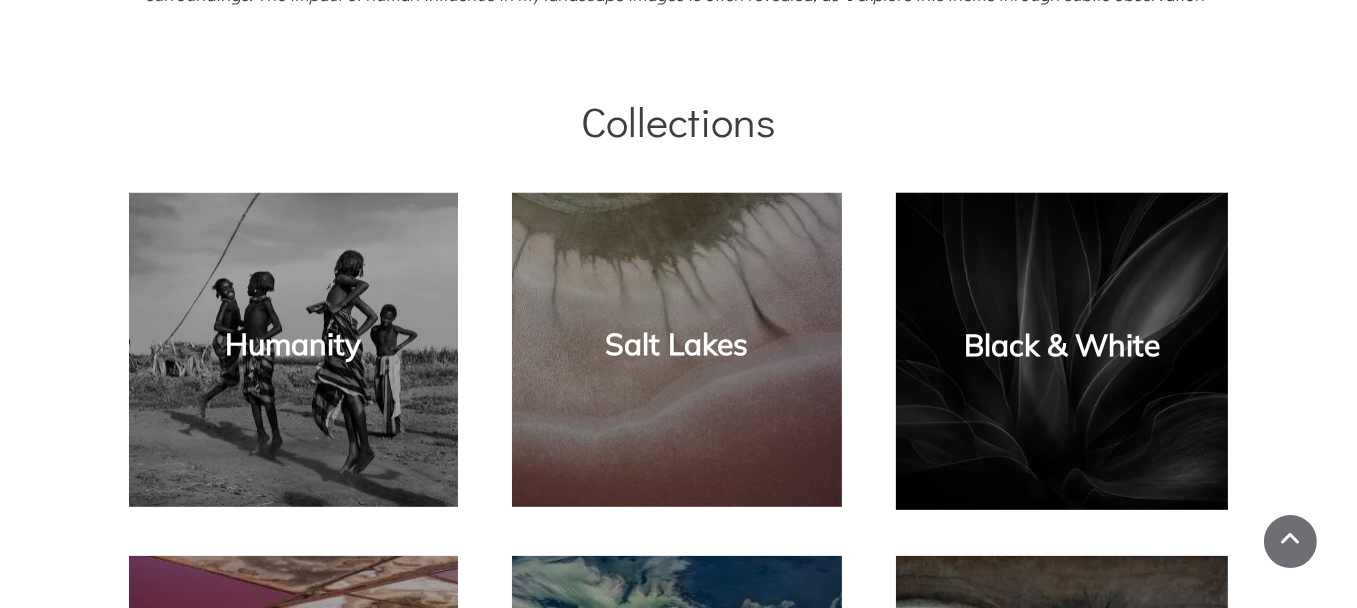 click on "Black & White" at bounding box center (1062, 345) 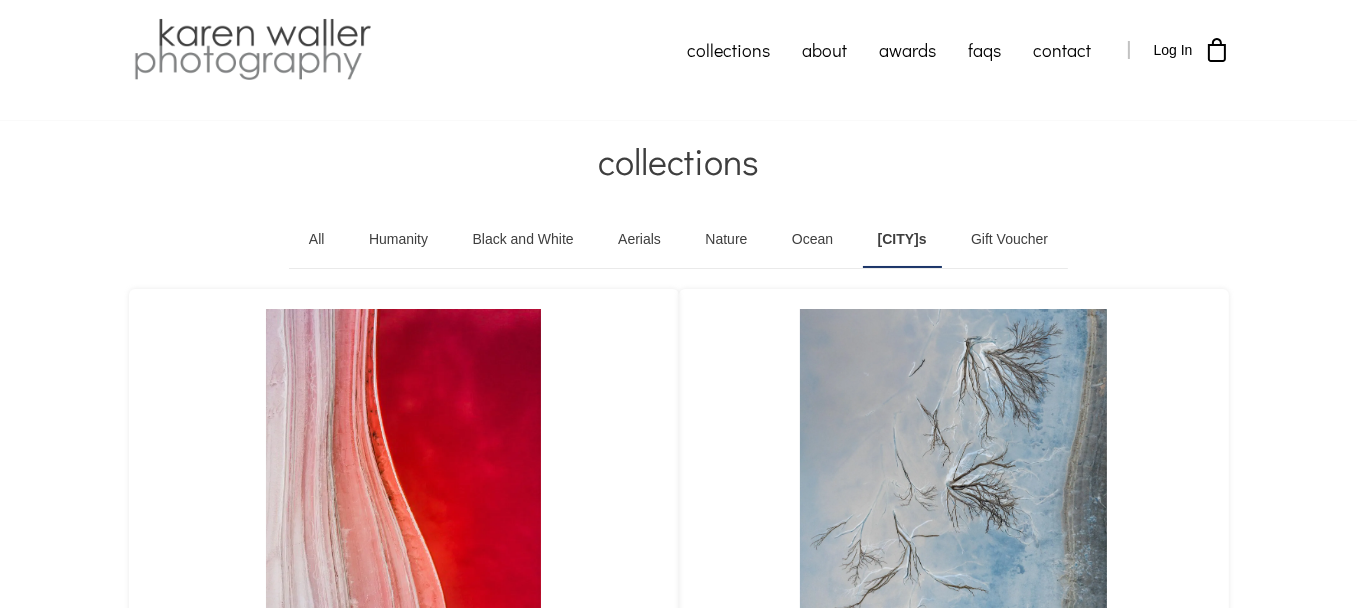 scroll, scrollTop: 0, scrollLeft: 0, axis: both 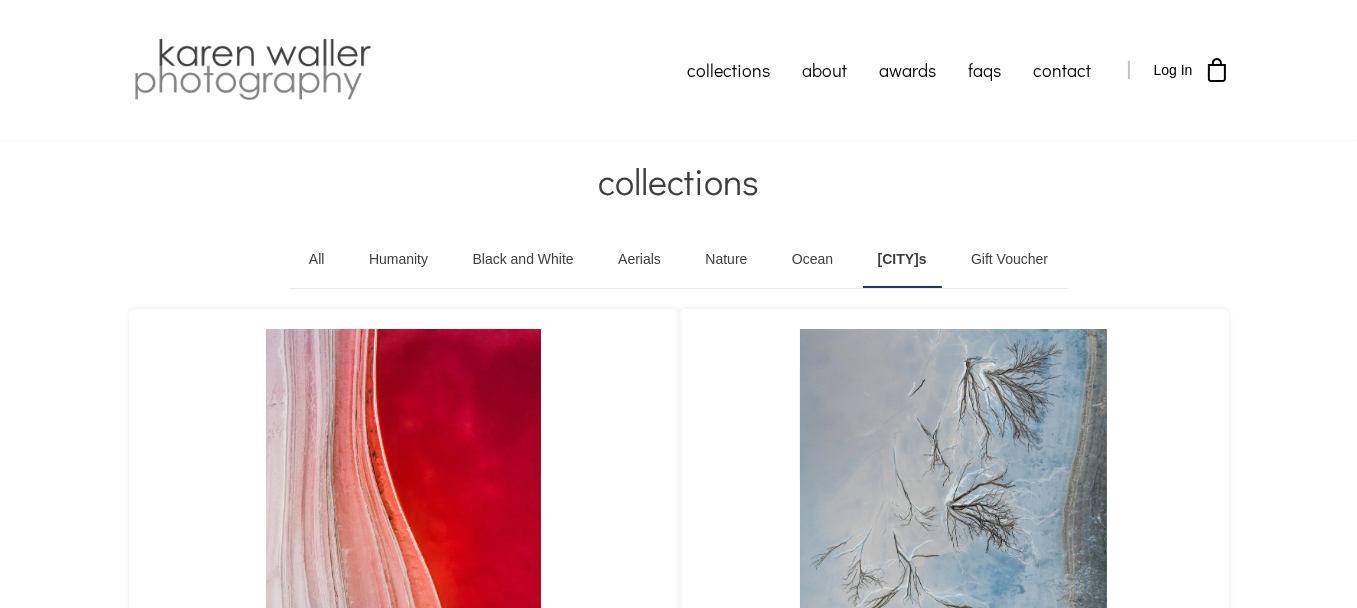 click on "Nature" at bounding box center [726, 260] 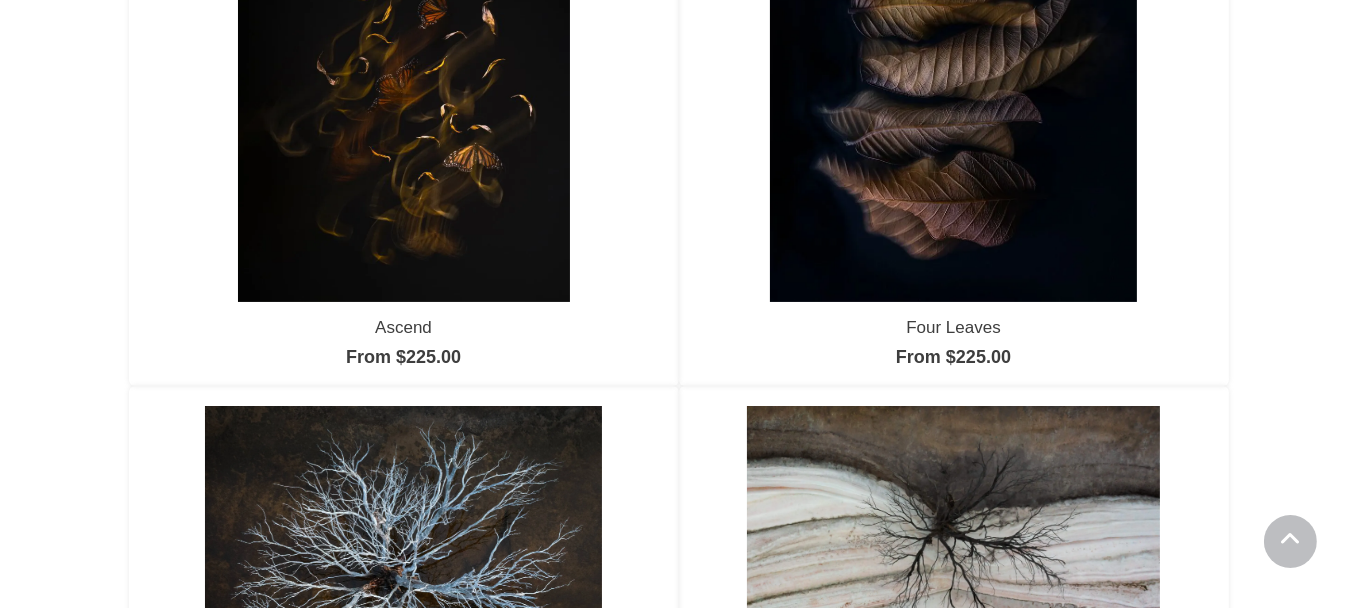 scroll, scrollTop: 0, scrollLeft: 0, axis: both 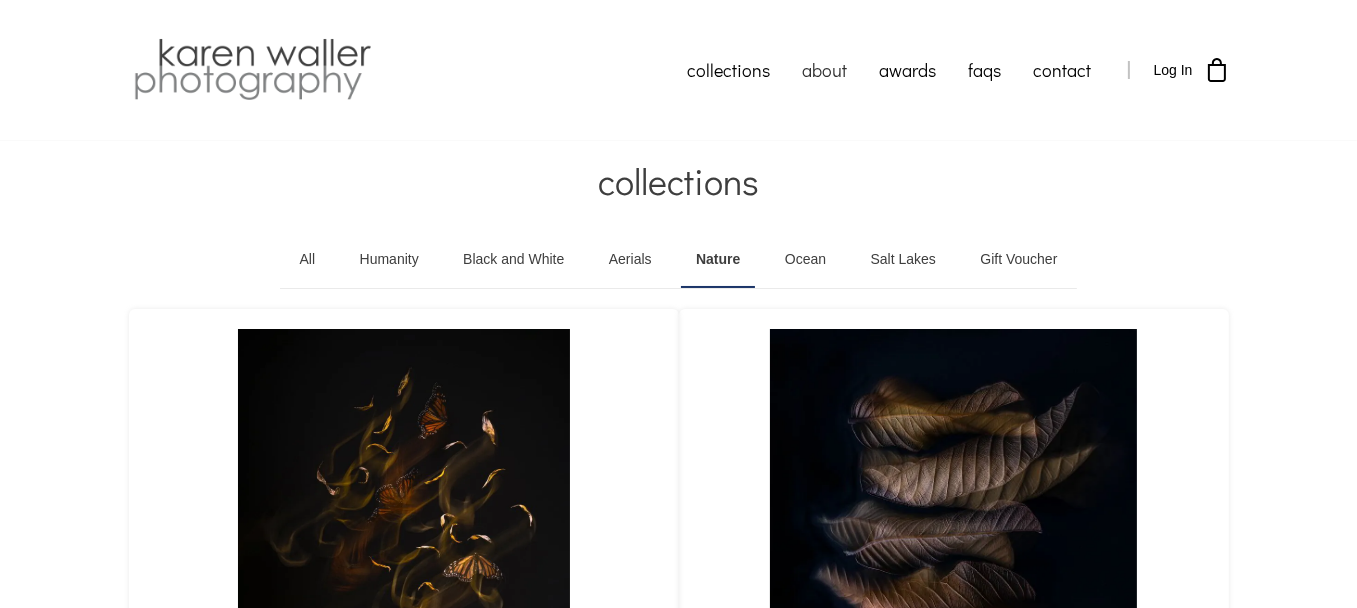 click on "about" at bounding box center (825, 70) 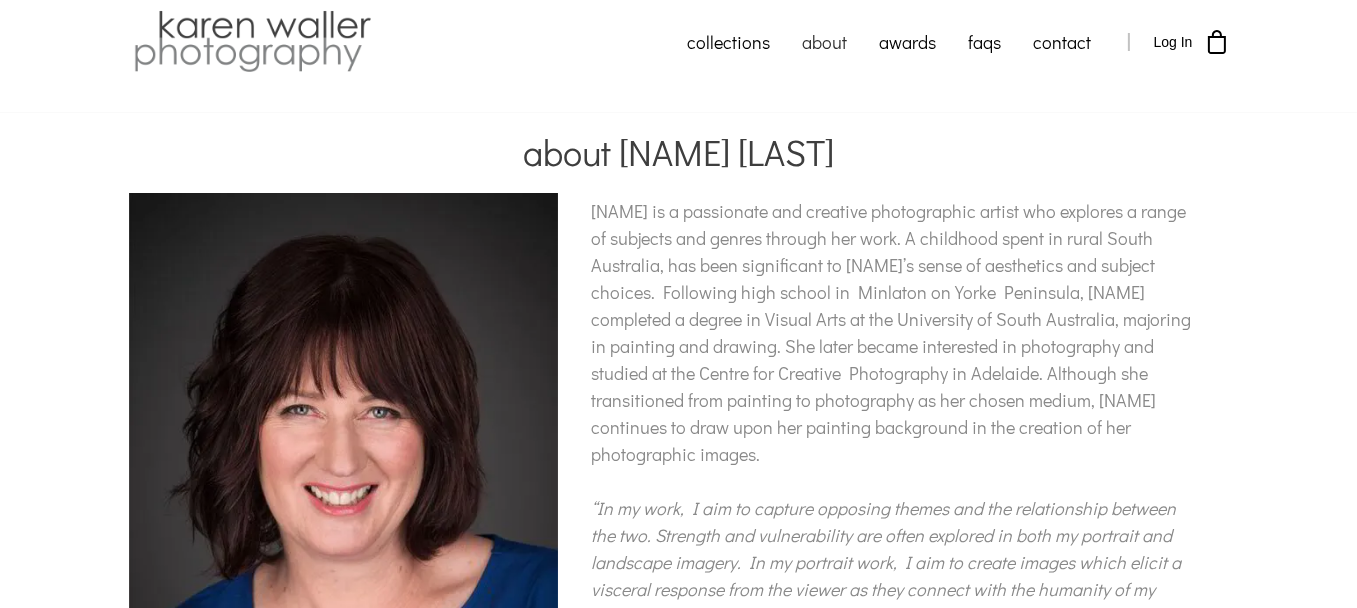 scroll, scrollTop: 0, scrollLeft: 0, axis: both 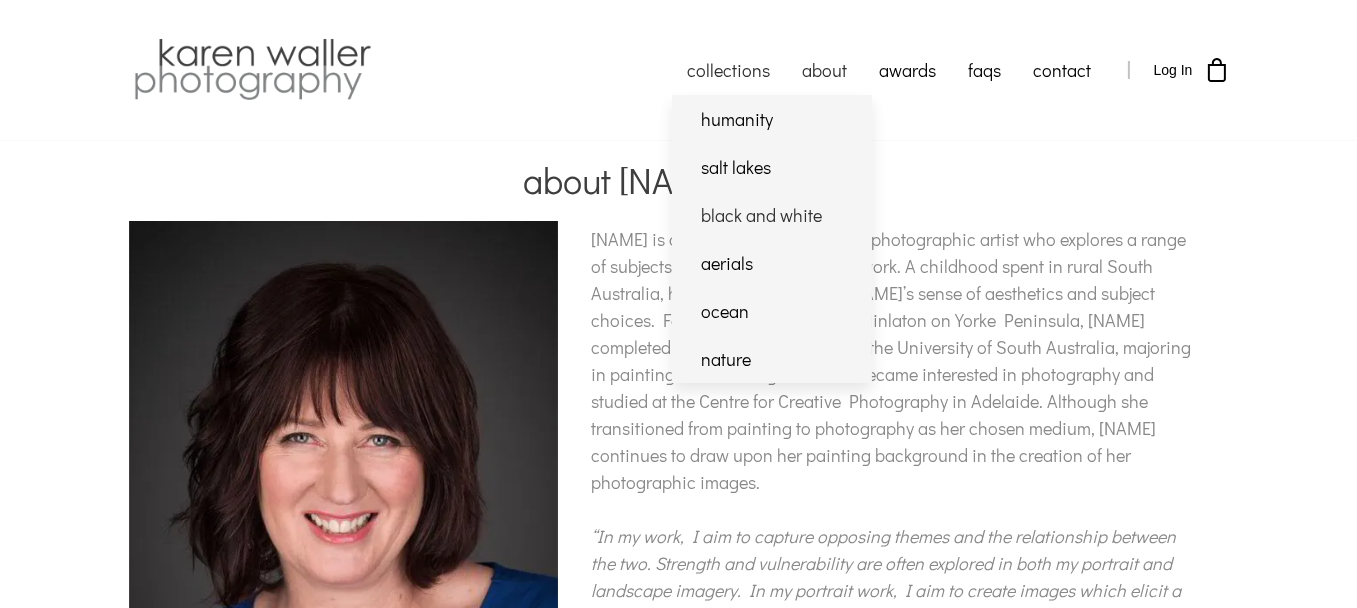 click on "black and white" at bounding box center (772, 215) 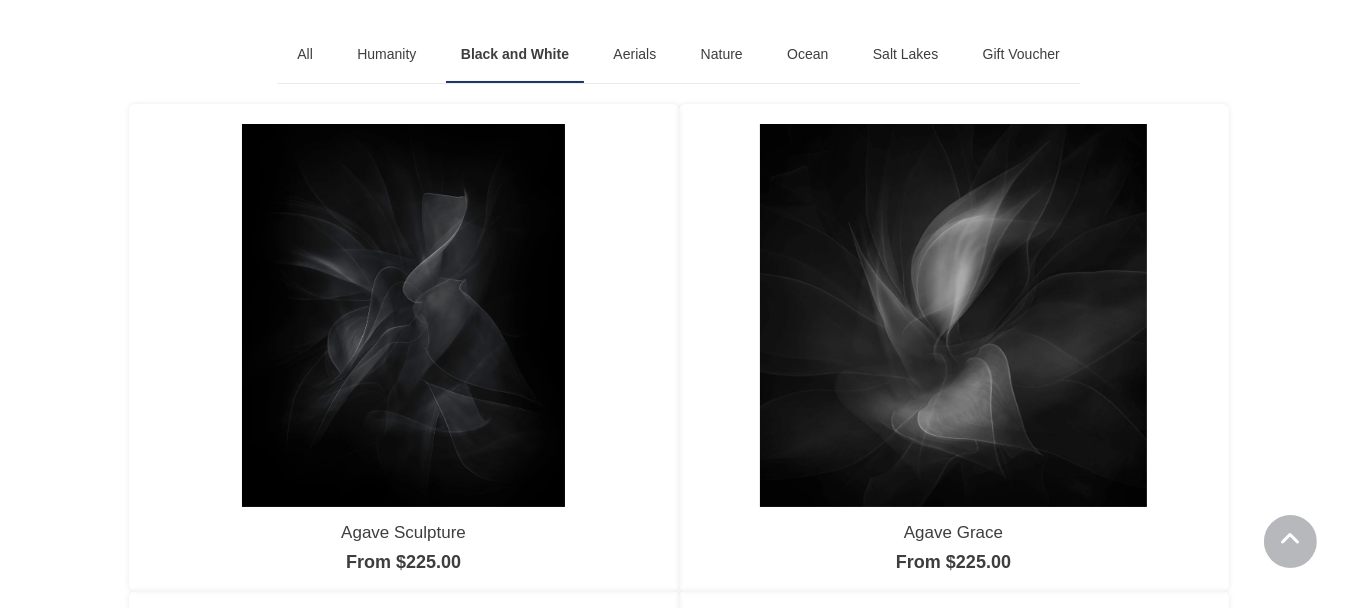 scroll, scrollTop: 0, scrollLeft: 0, axis: both 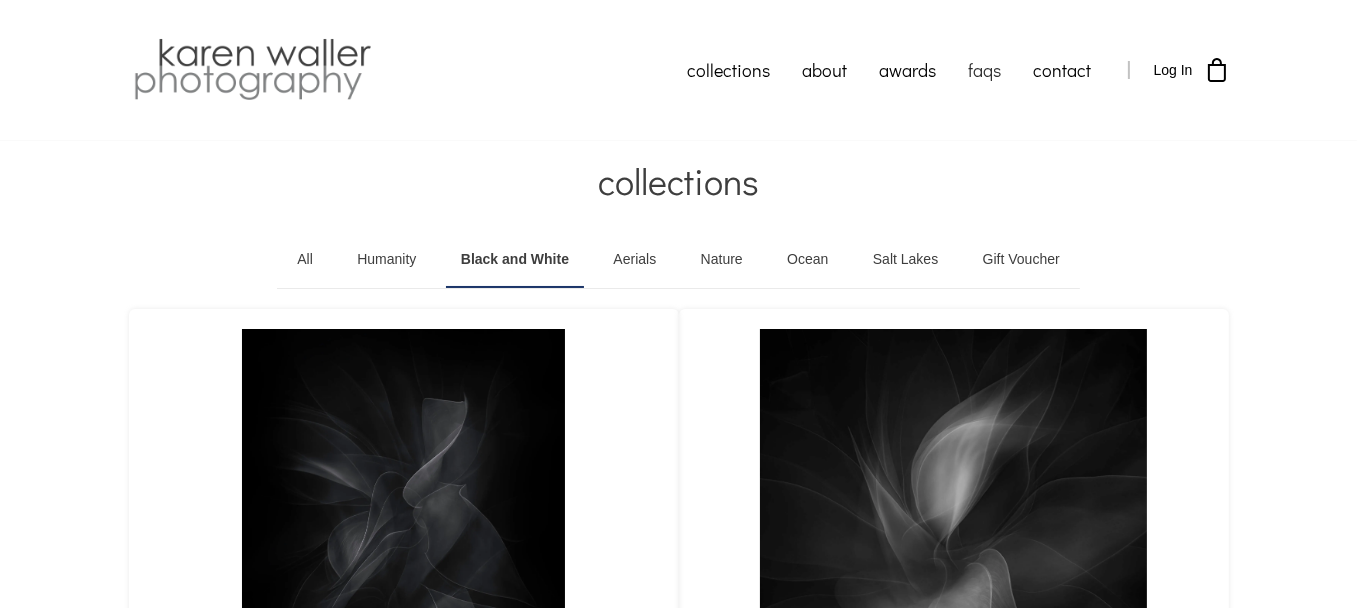 click on "faqs" at bounding box center [985, 70] 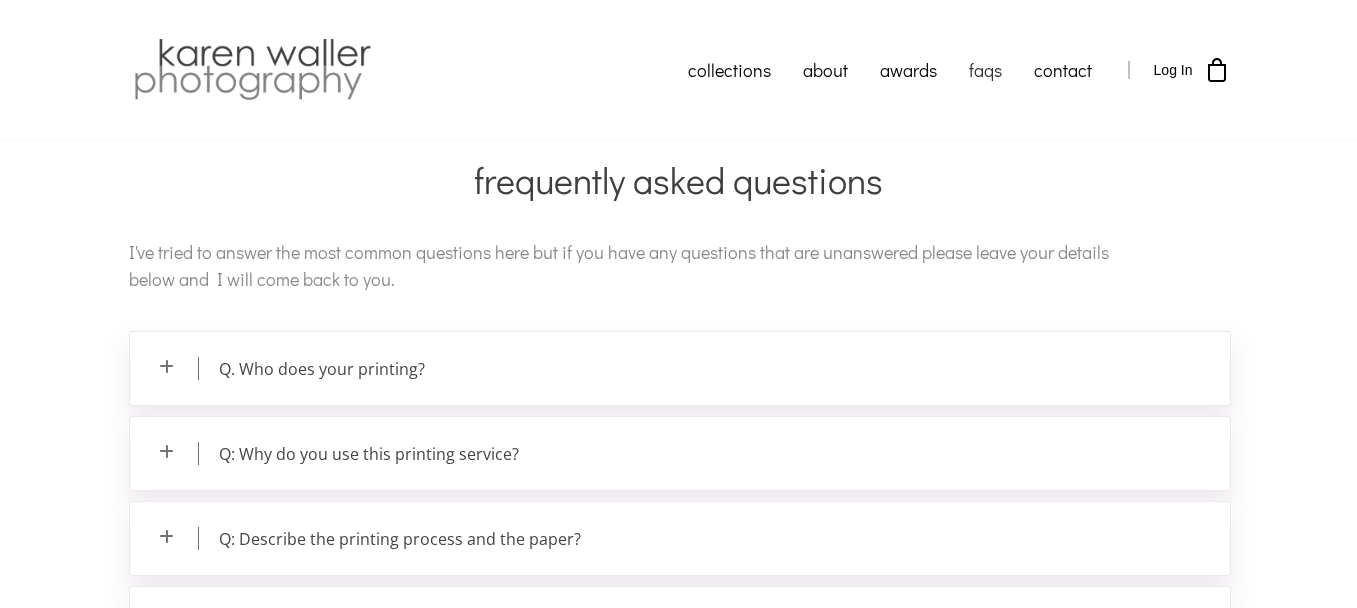 scroll, scrollTop: 0, scrollLeft: 0, axis: both 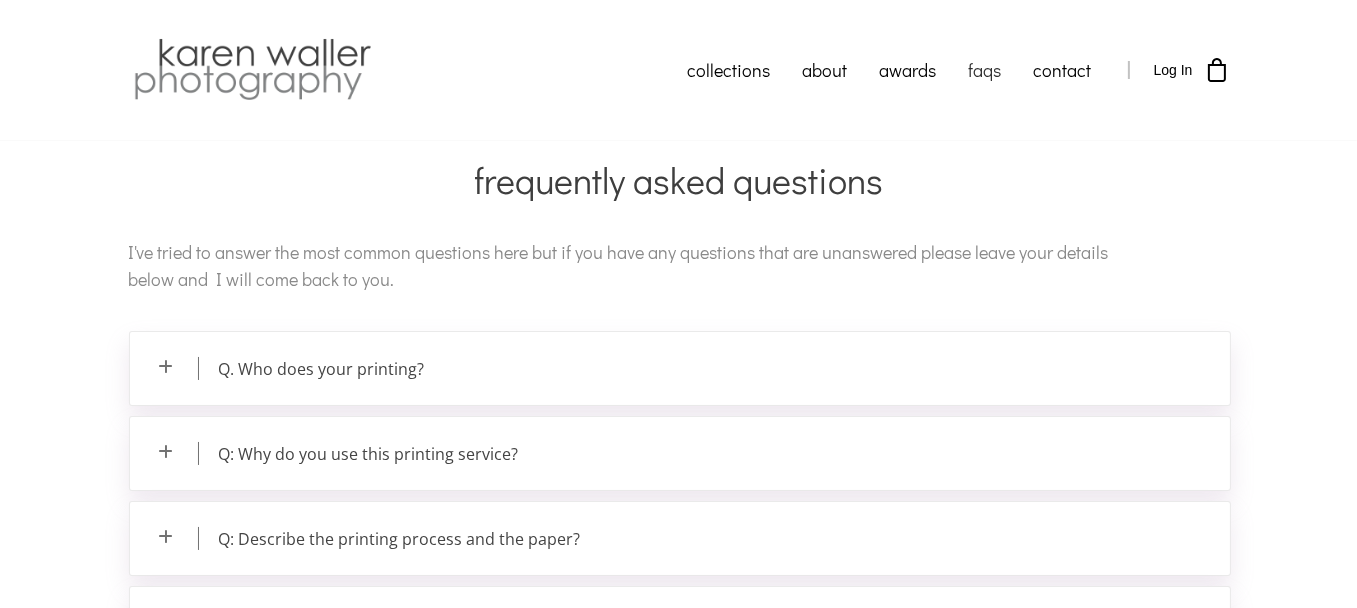 click on "Q. Who does your printing?" at bounding box center (680, 368) 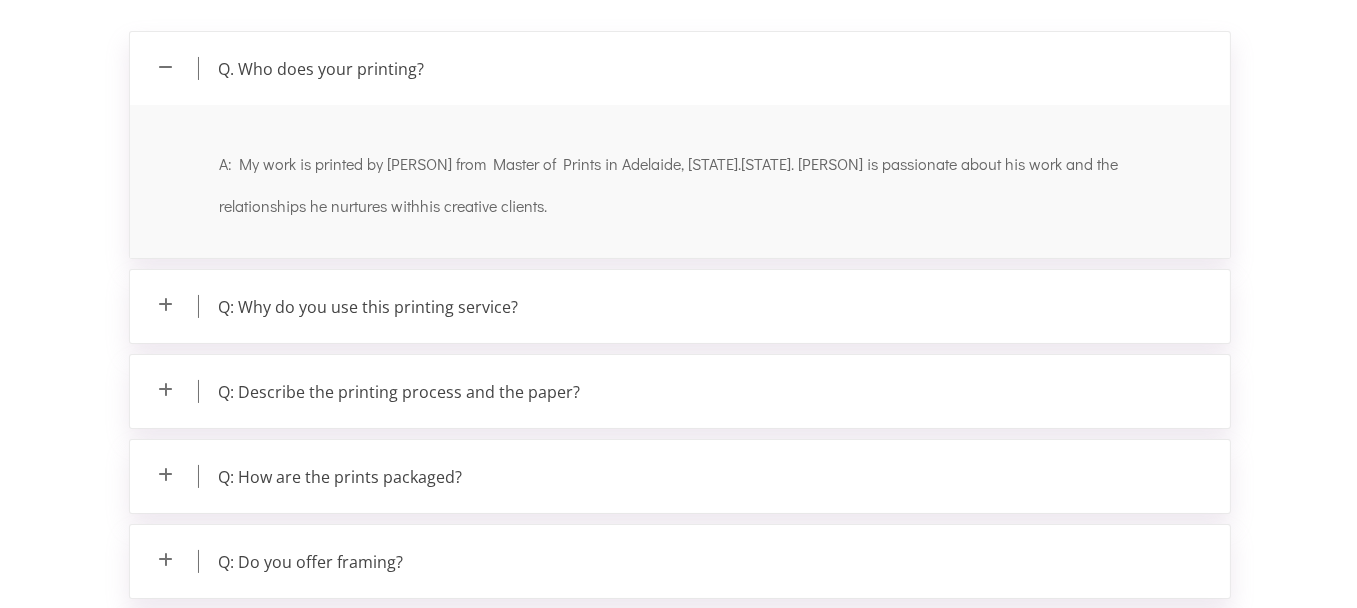 scroll, scrollTop: 400, scrollLeft: 0, axis: vertical 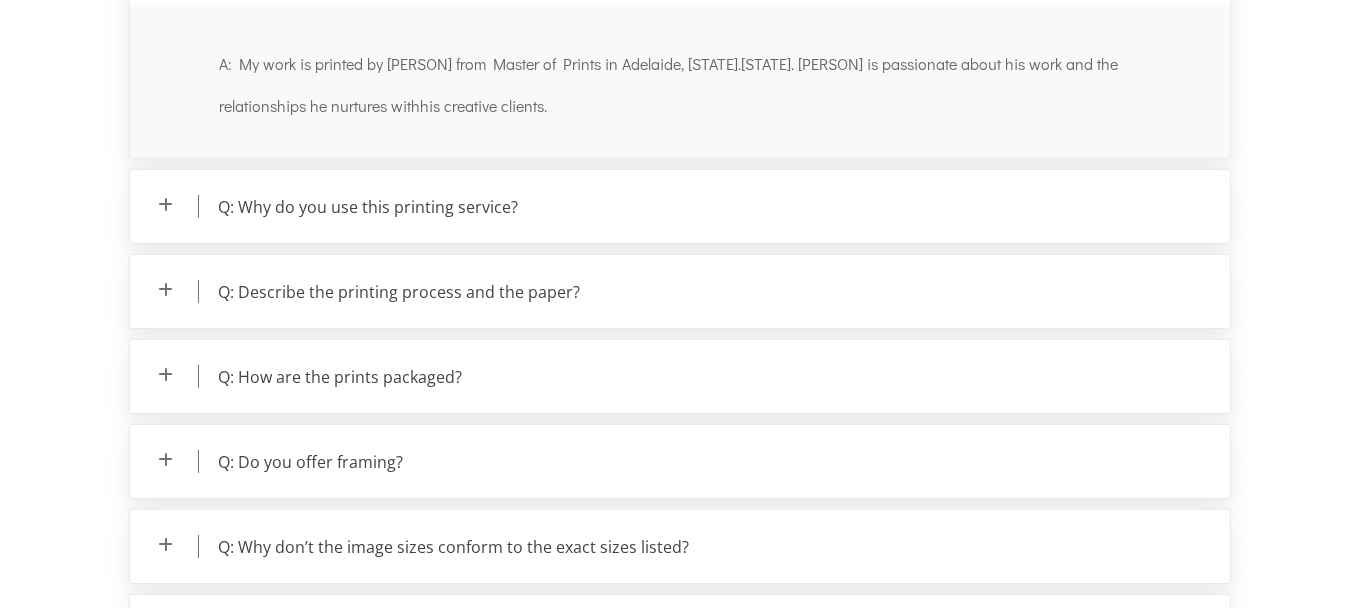 click on "Q: How are the prints packaged?" at bounding box center (680, 376) 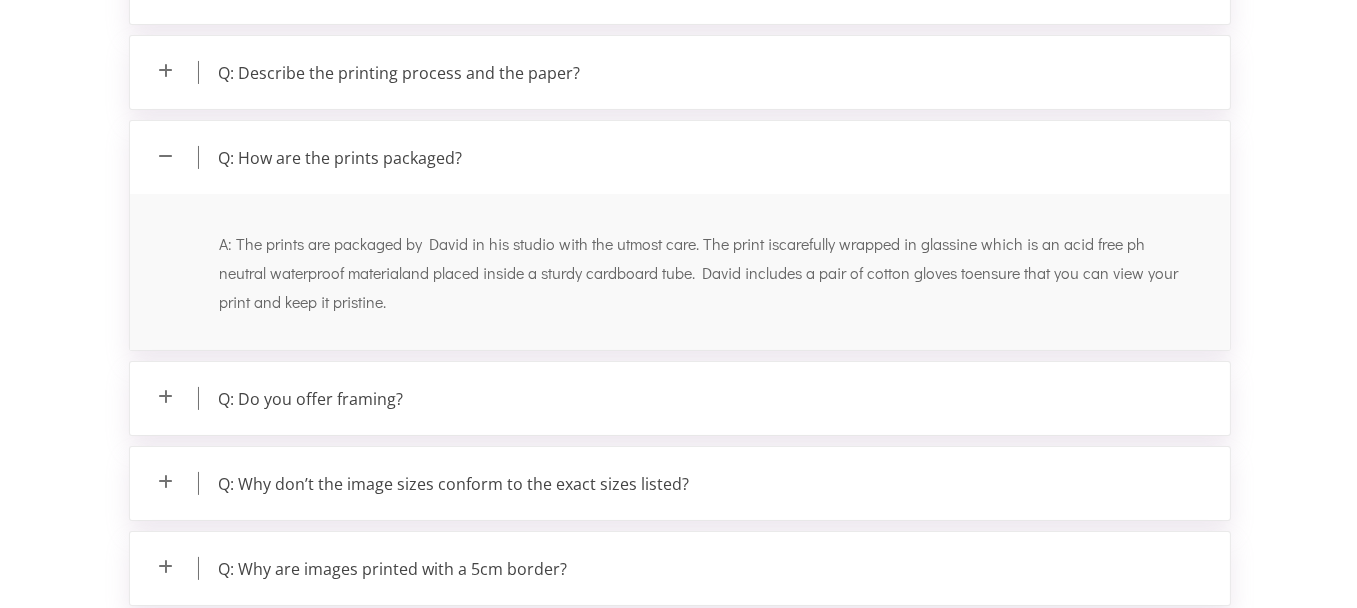 scroll, scrollTop: 500, scrollLeft: 0, axis: vertical 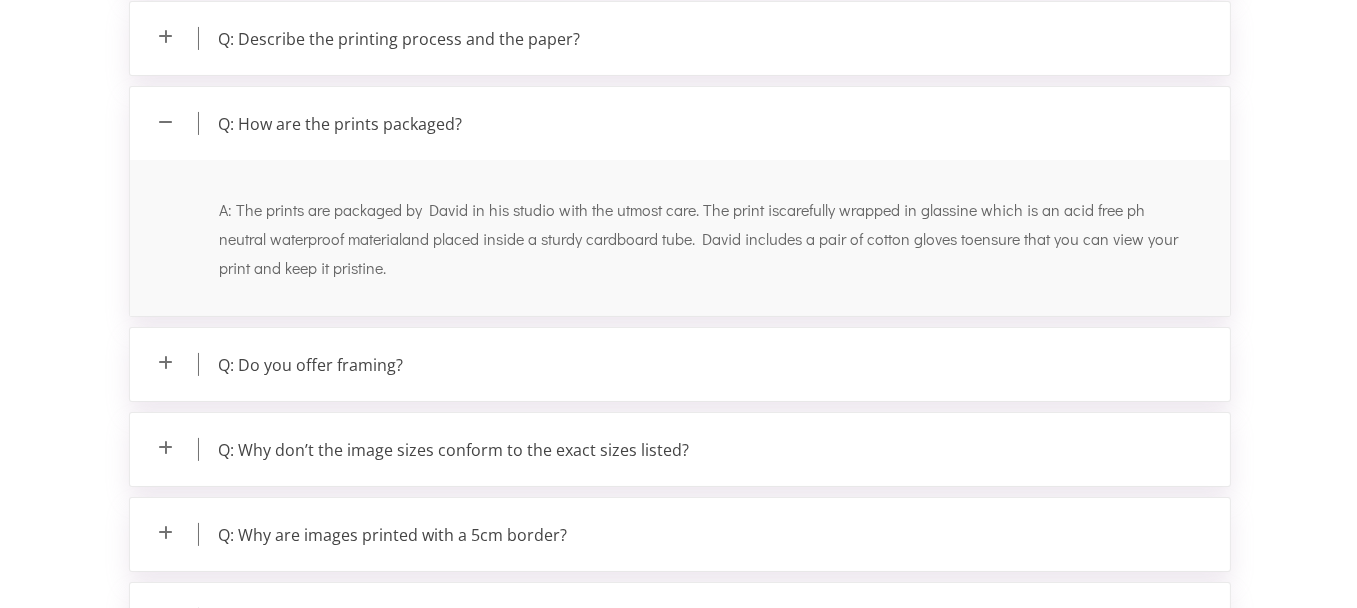 click on "Q: Do you offer framing?" at bounding box center [680, 364] 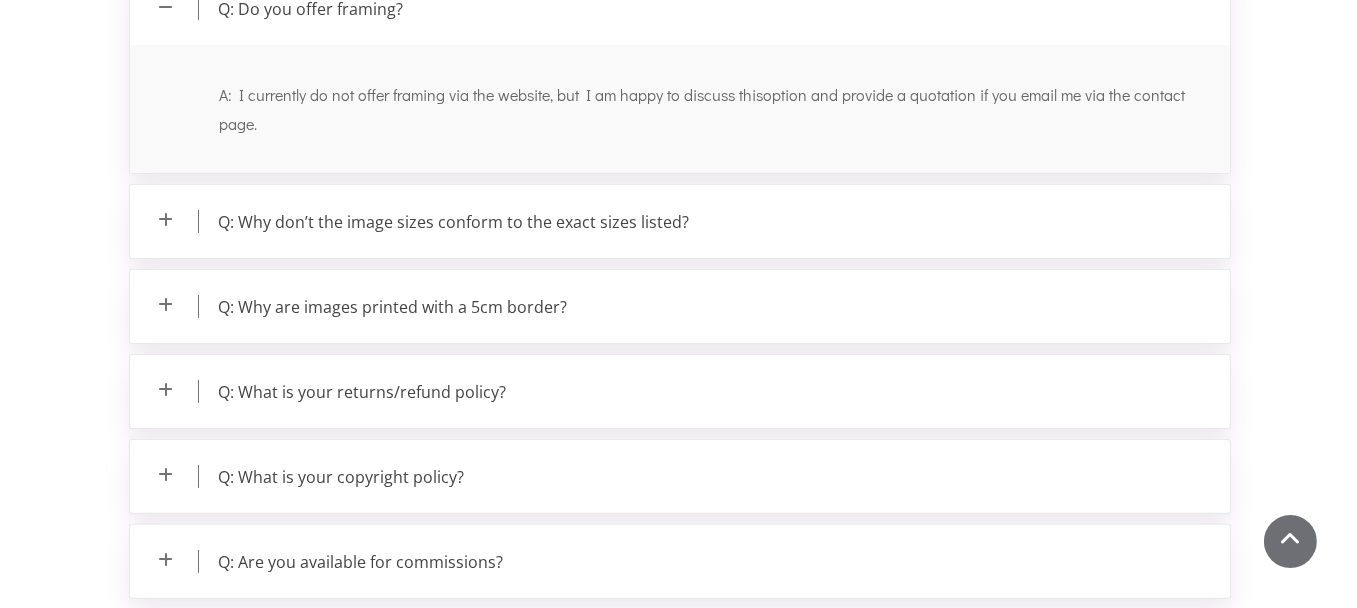scroll, scrollTop: 800, scrollLeft: 0, axis: vertical 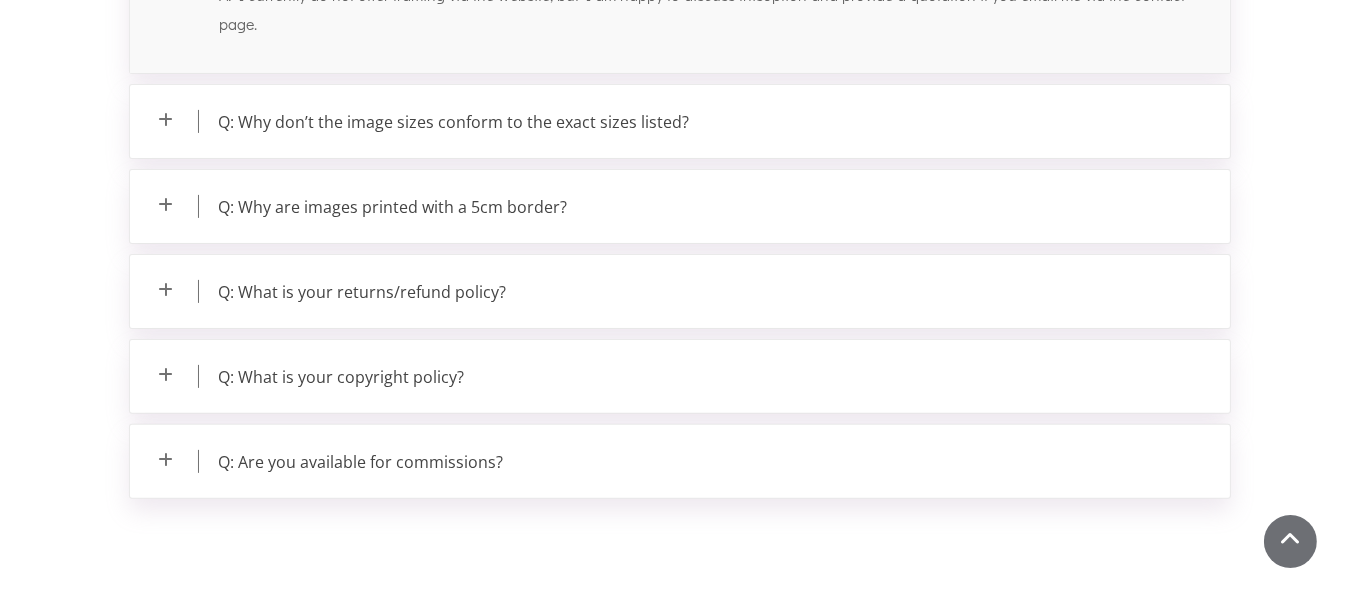 click on "Q: What is your copyright policy?" at bounding box center [680, 376] 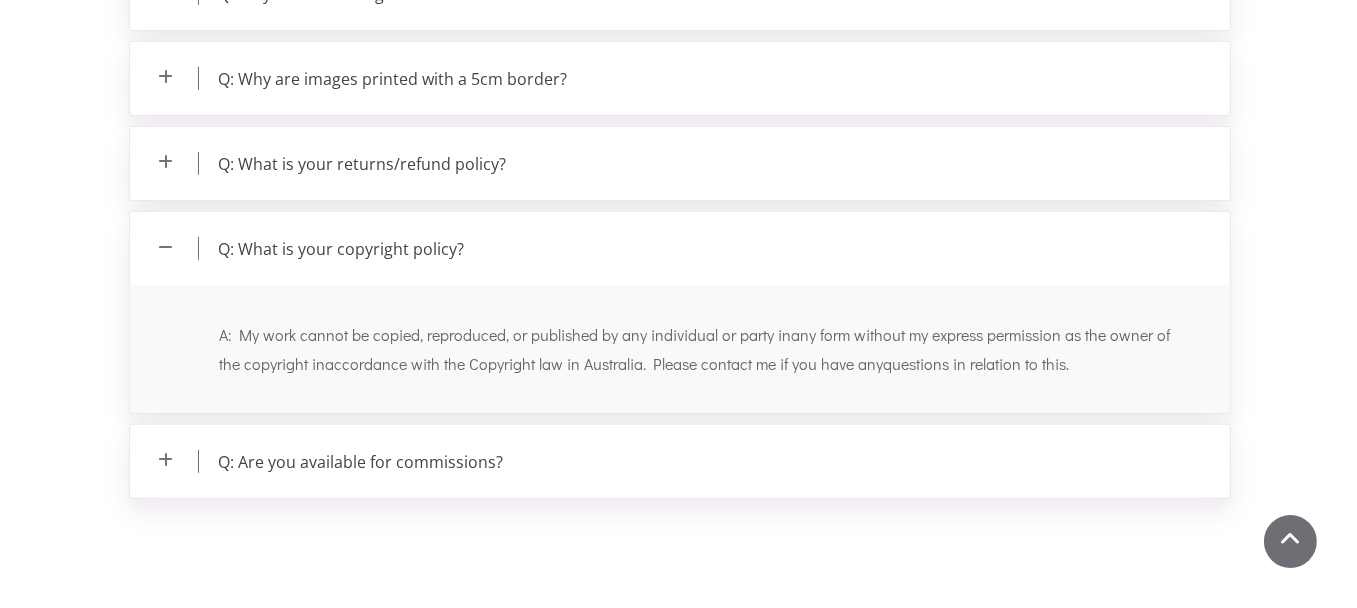 click on "Q: Are you available for commissions?" at bounding box center (680, 461) 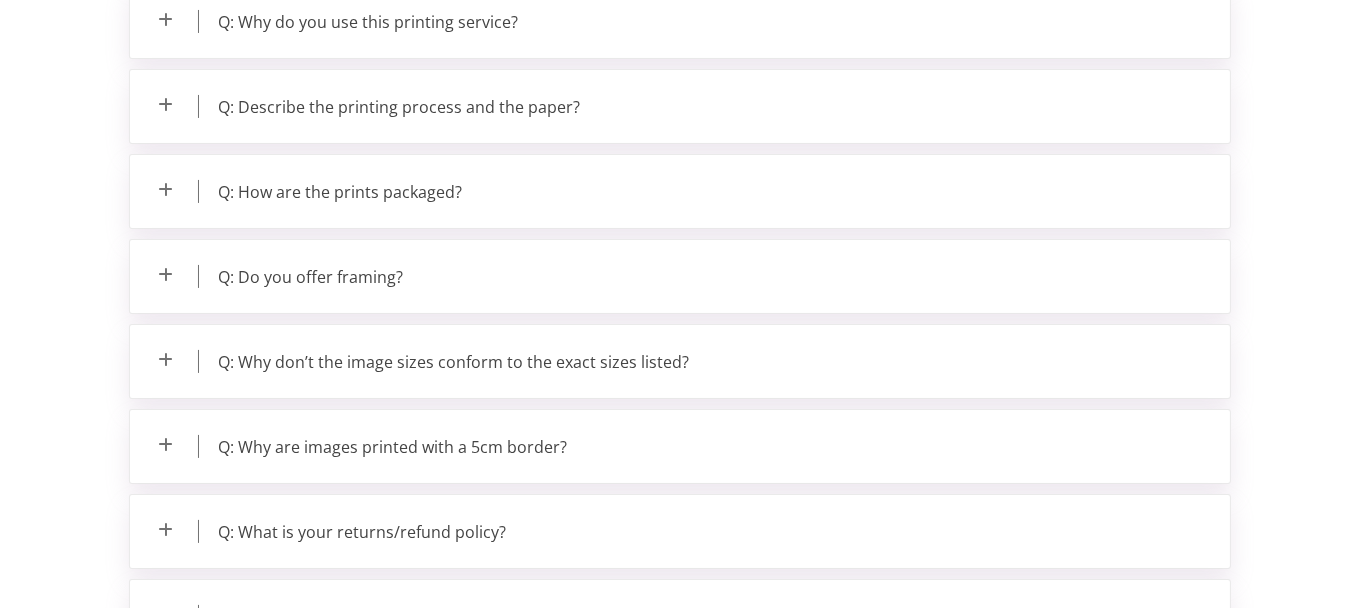 scroll, scrollTop: 400, scrollLeft: 0, axis: vertical 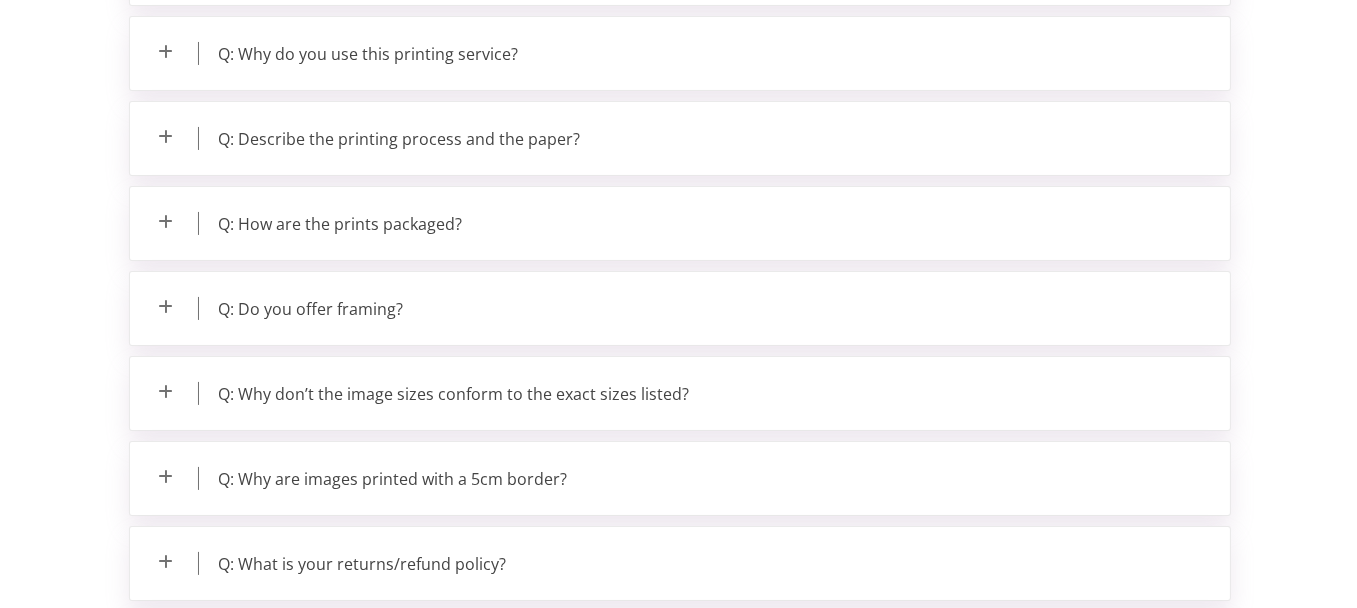 click on "Q: Why are images printed with a 5cm border?" at bounding box center (680, 478) 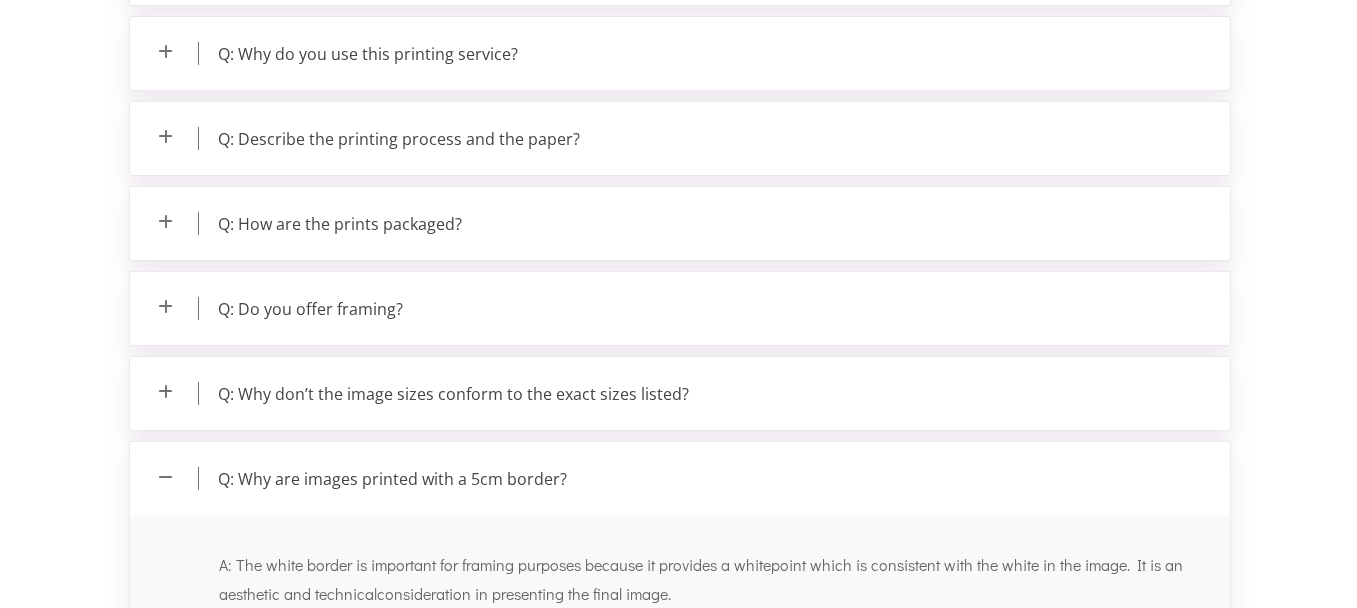 click on "Q: Why don’t the image sizes conform to the exact sizes listed?" at bounding box center (680, 393) 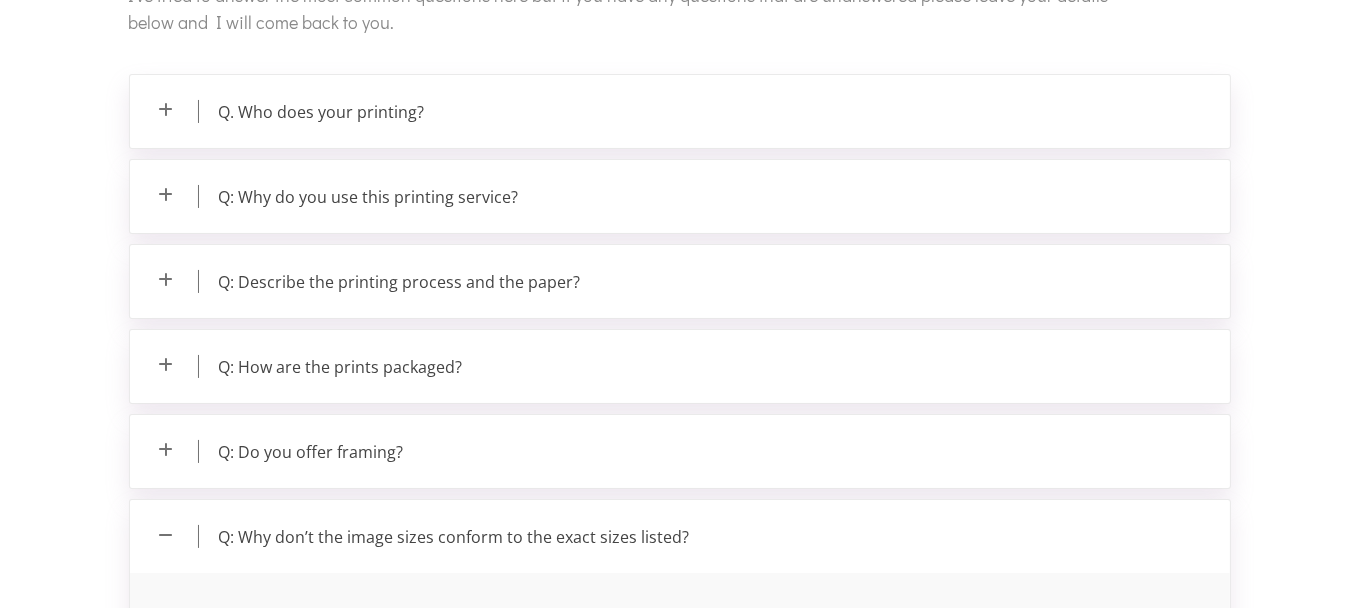 scroll, scrollTop: 0, scrollLeft: 0, axis: both 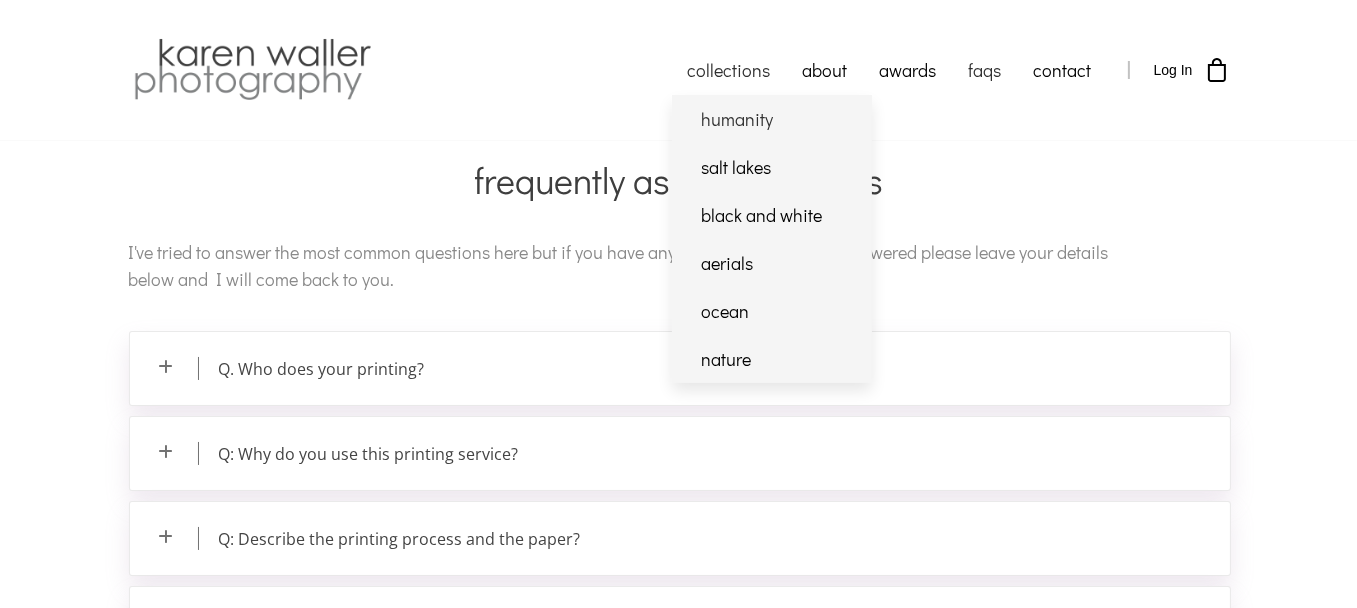 click on "humanity" at bounding box center [772, 119] 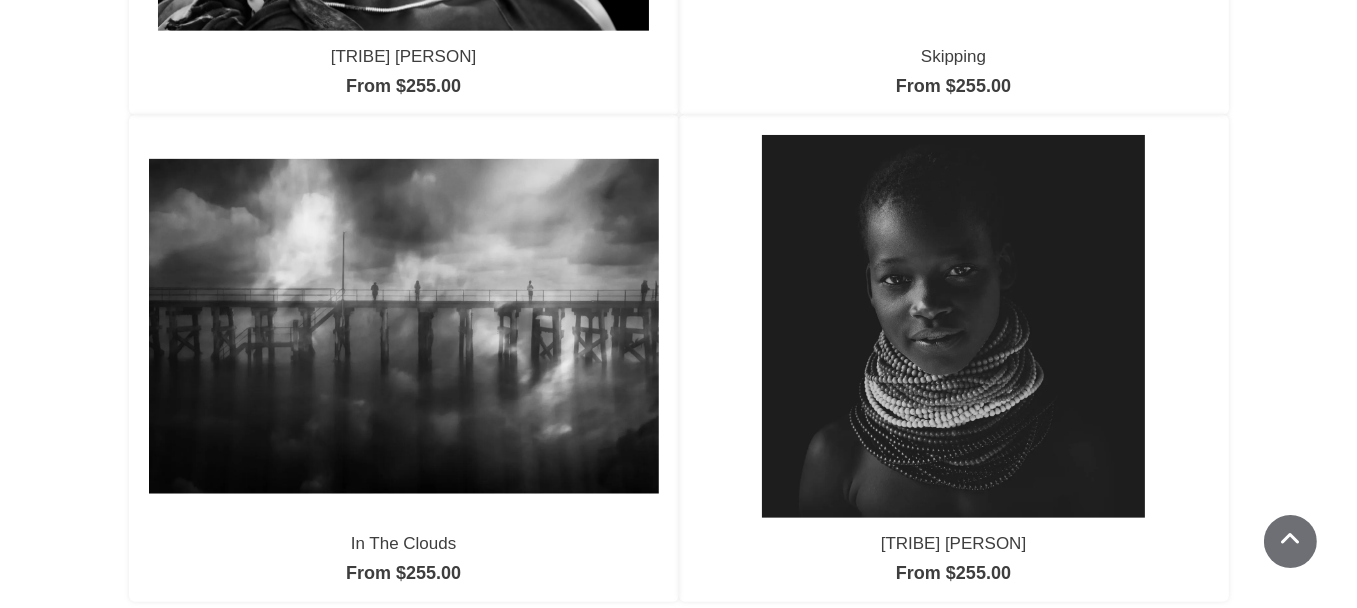 scroll, scrollTop: 1200, scrollLeft: 0, axis: vertical 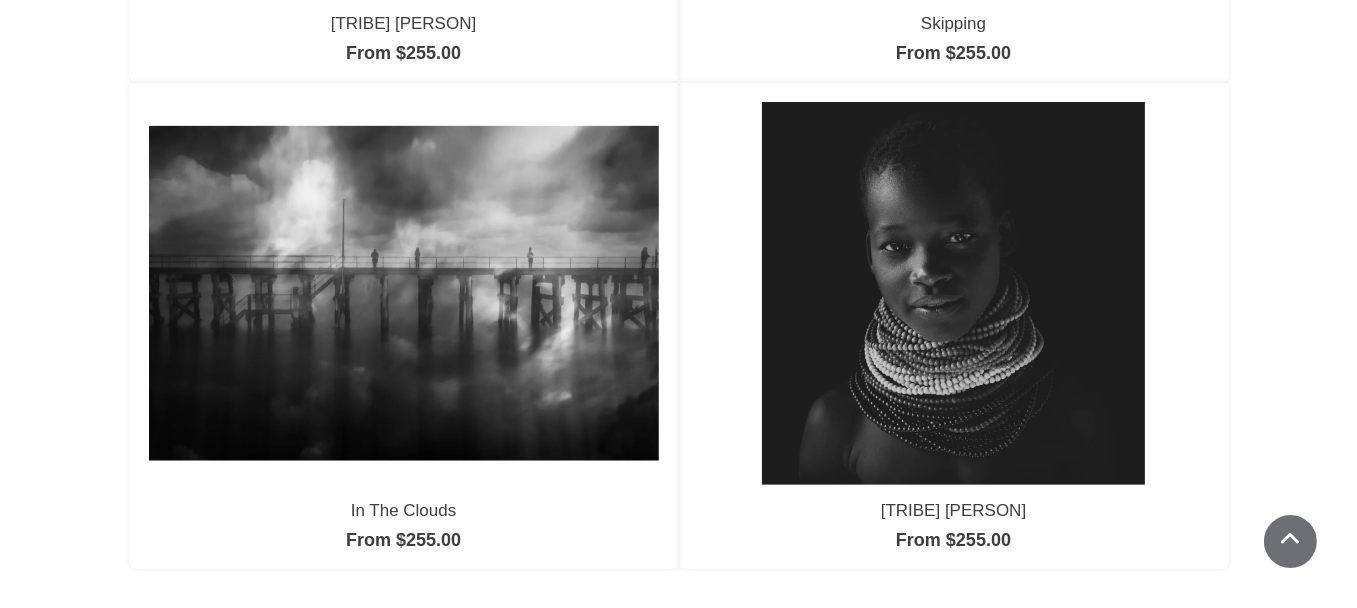 click at bounding box center [404, 293] 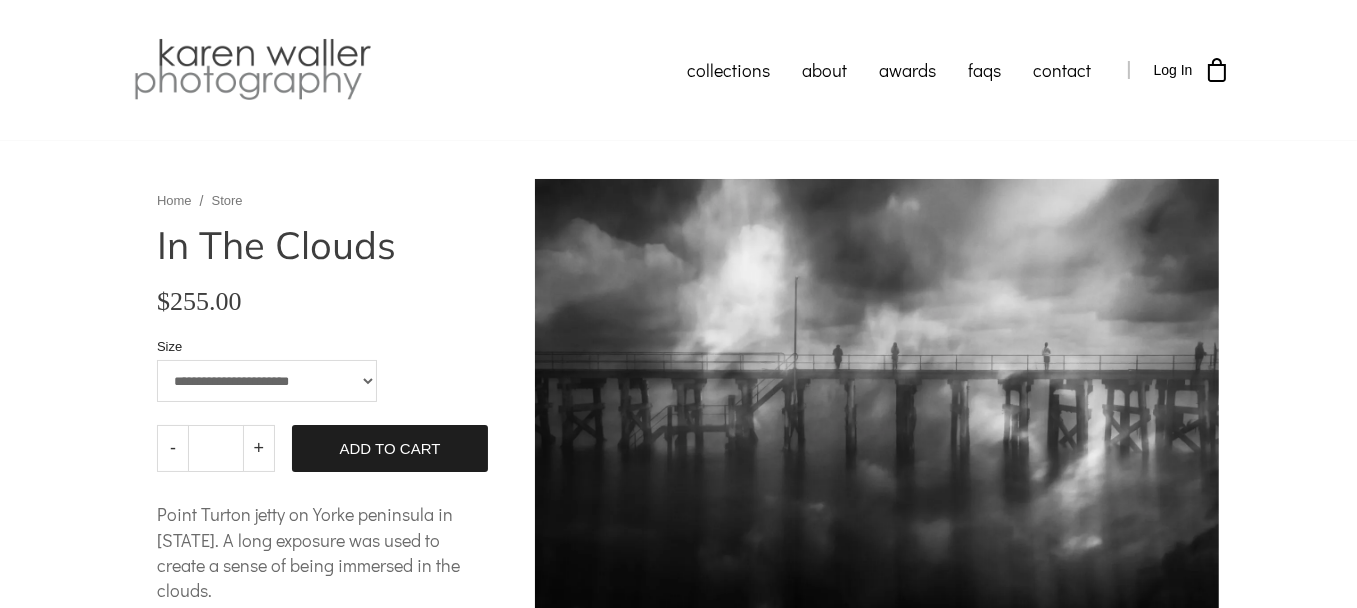 scroll, scrollTop: 100, scrollLeft: 0, axis: vertical 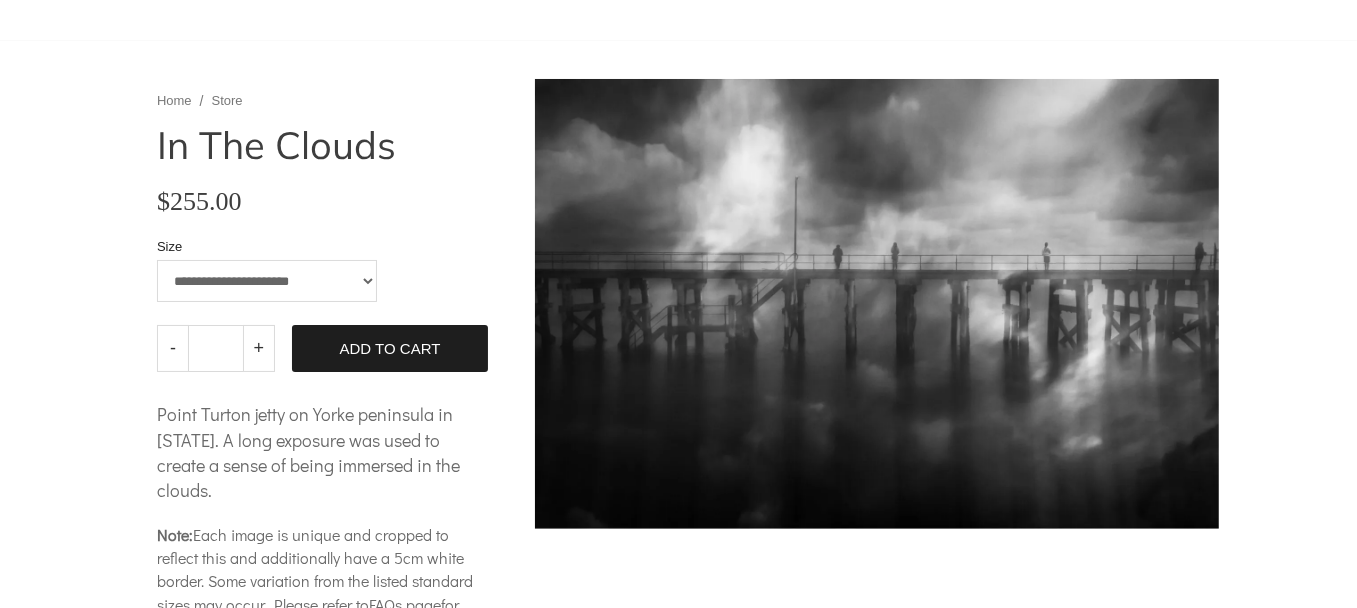 click on "**********" at bounding box center (267, 281) 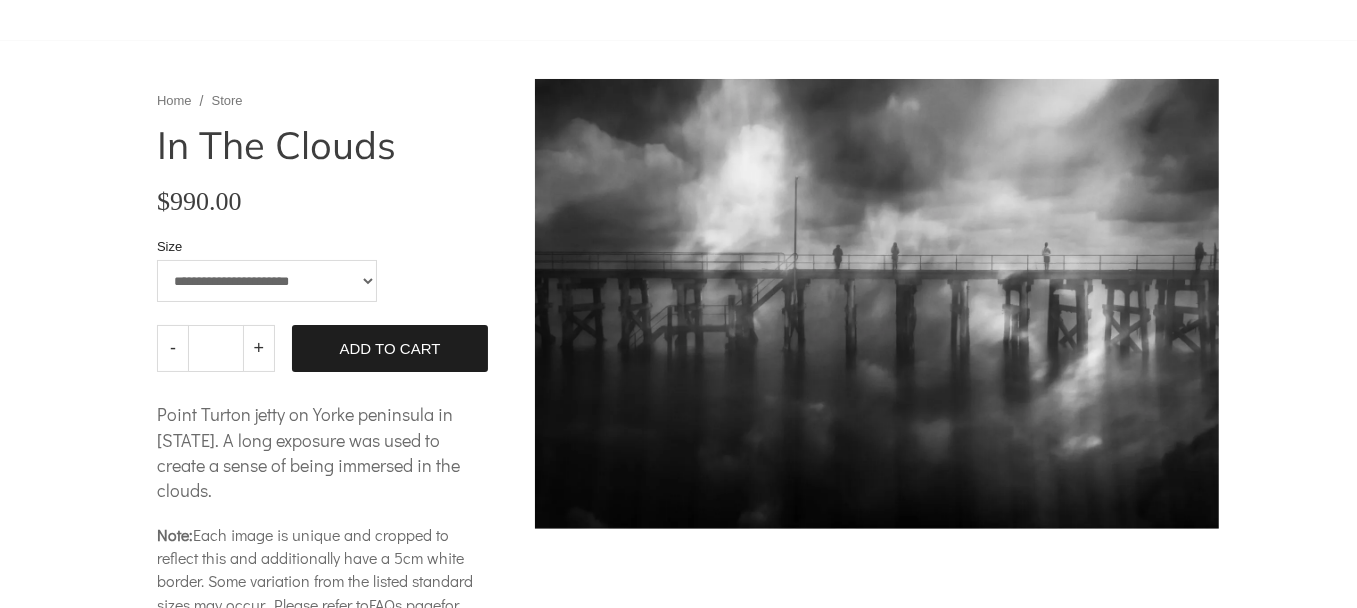 scroll, scrollTop: 200, scrollLeft: 0, axis: vertical 